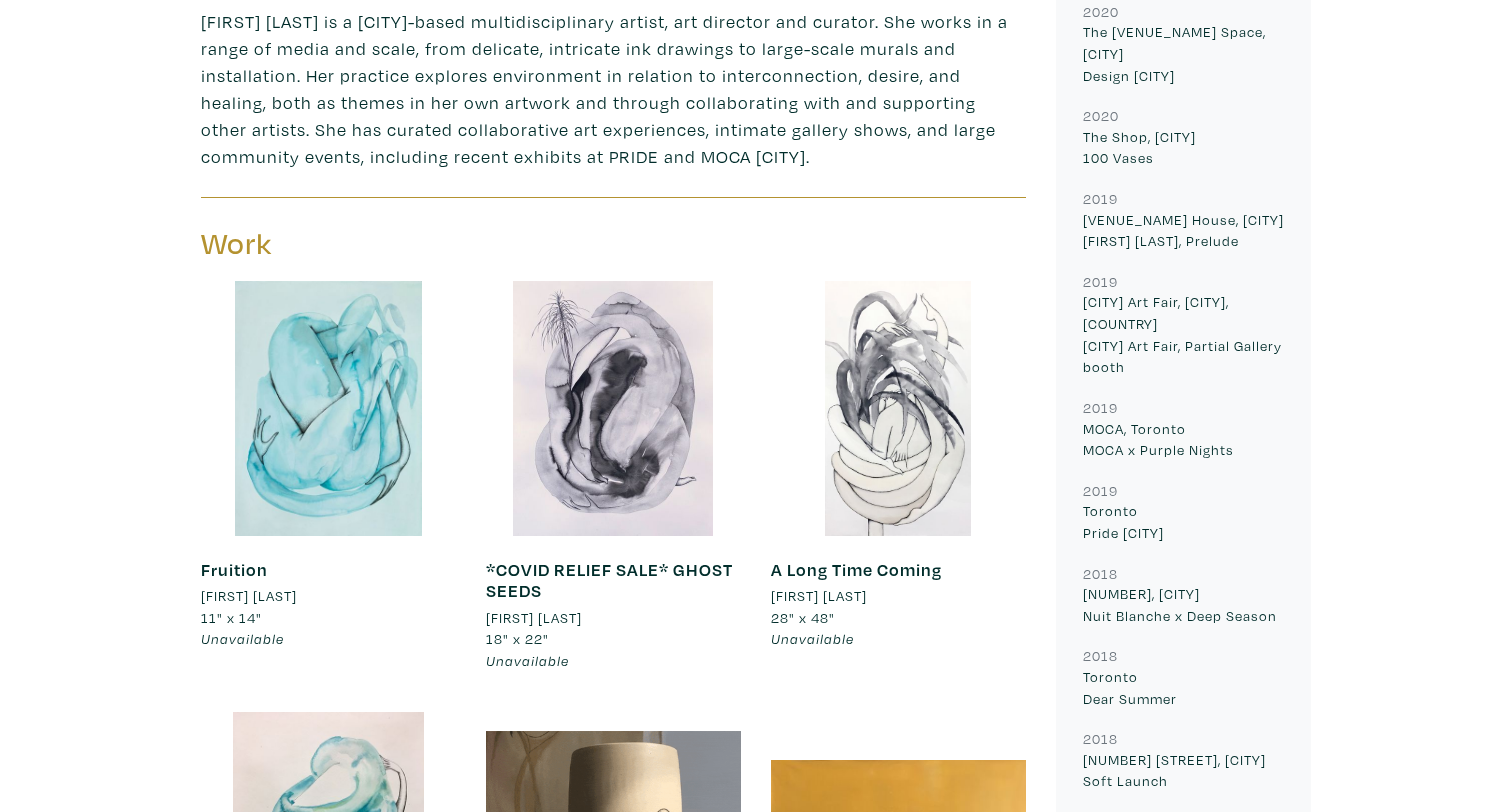 scroll, scrollTop: 837, scrollLeft: 0, axis: vertical 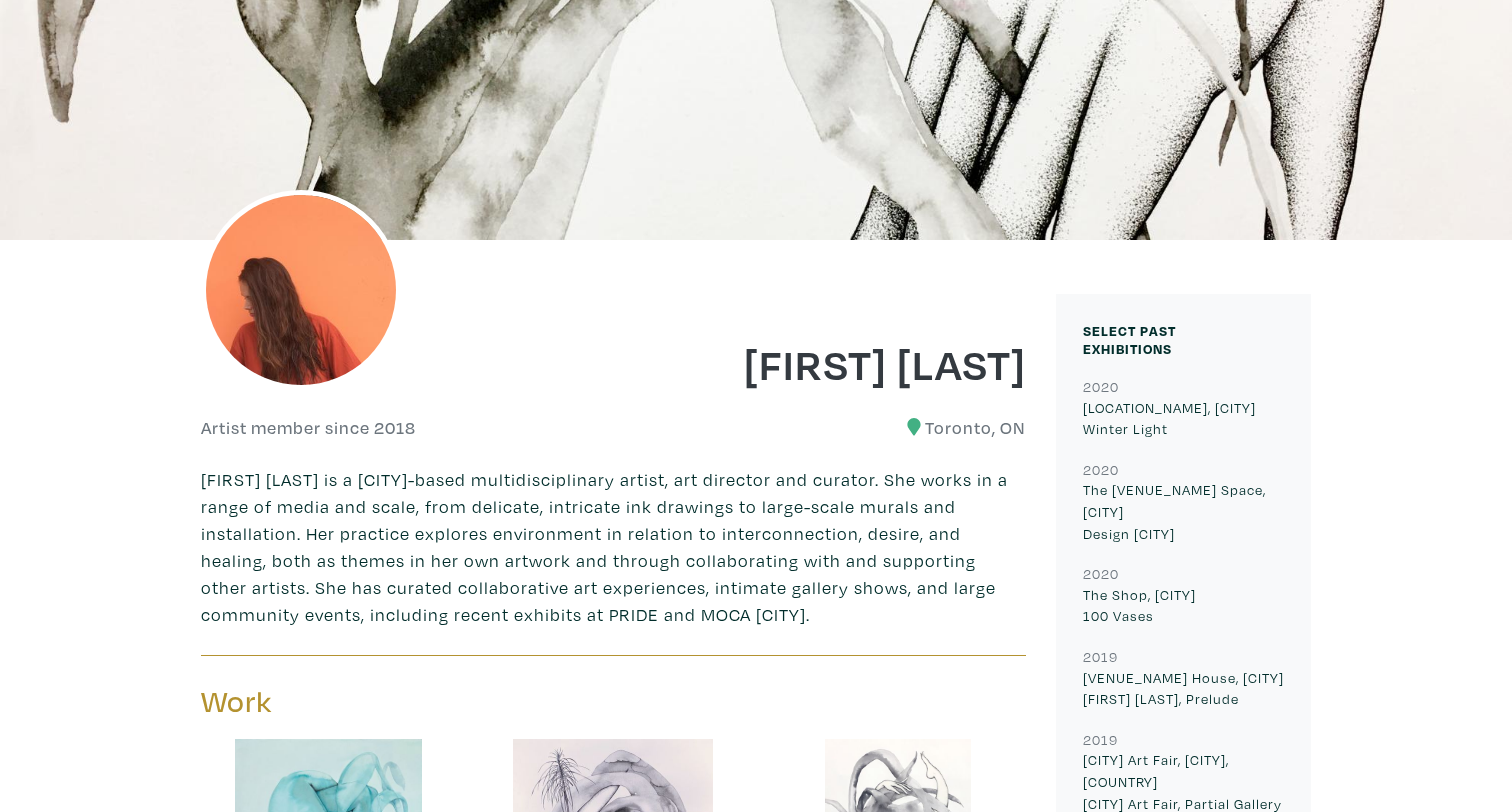 click on "Lauren Pirie" at bounding box center (828, 363) 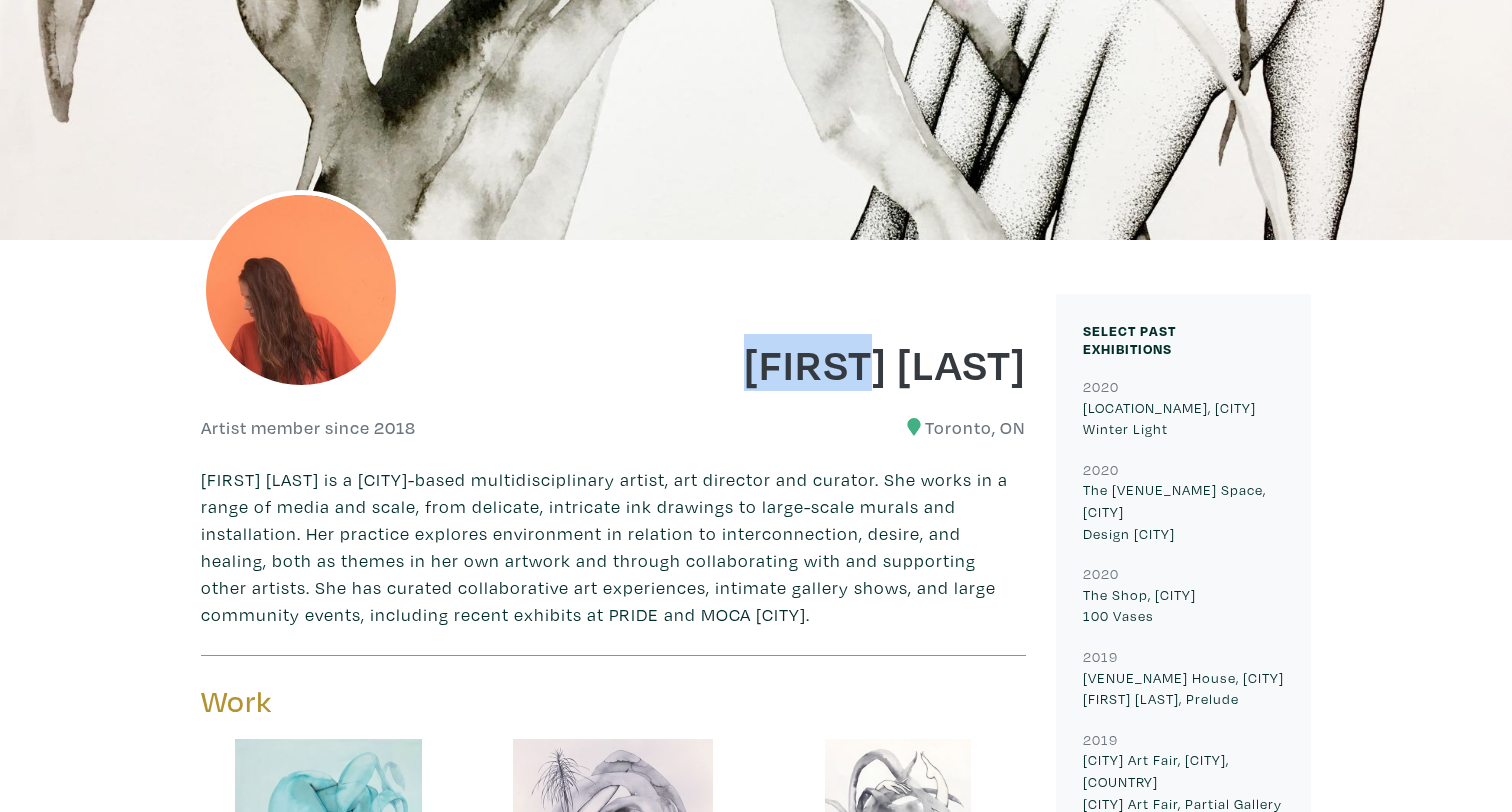 click on "Lauren Pirie" at bounding box center (828, 363) 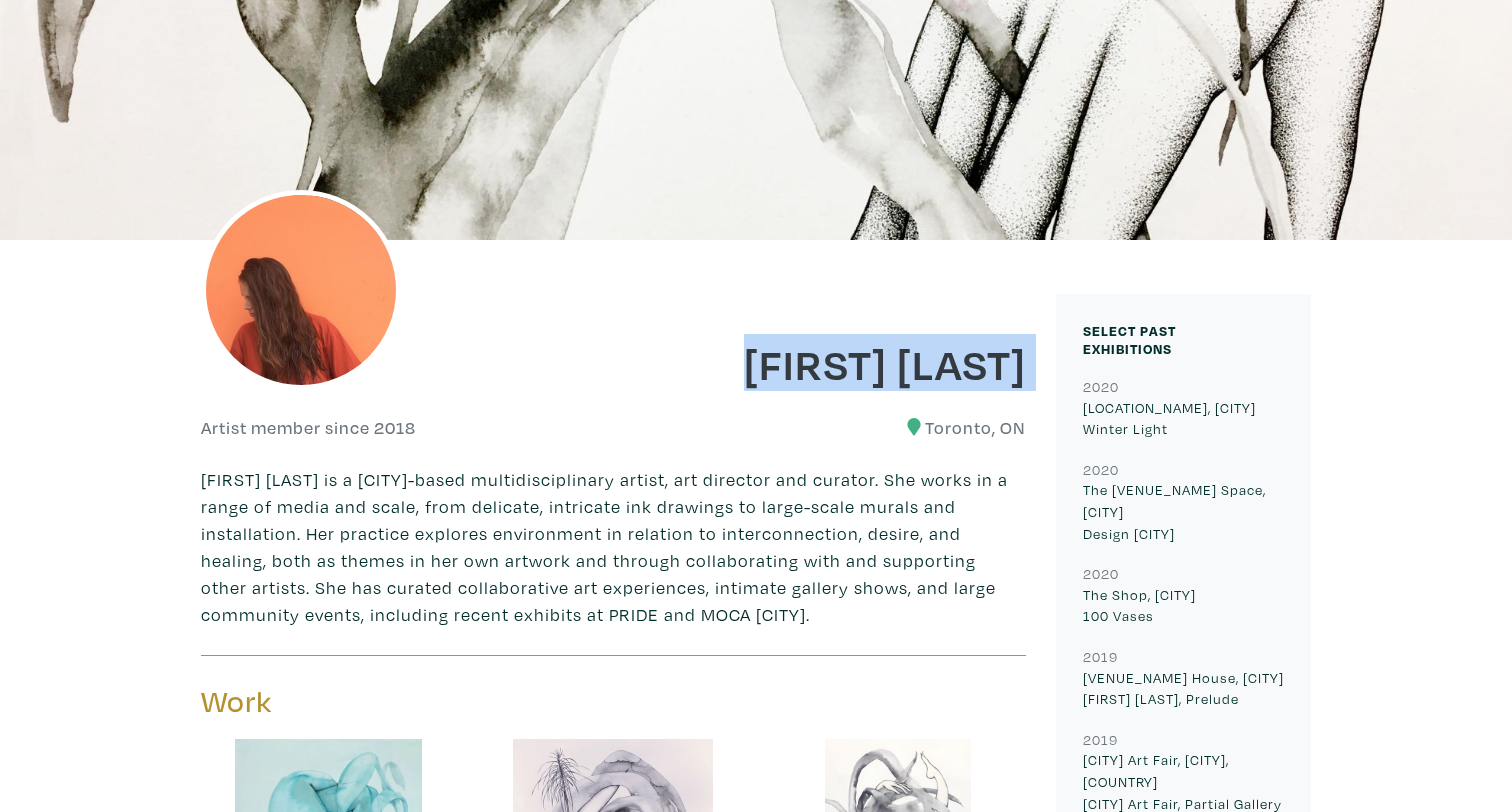 click on "Lauren Pirie" at bounding box center (828, 363) 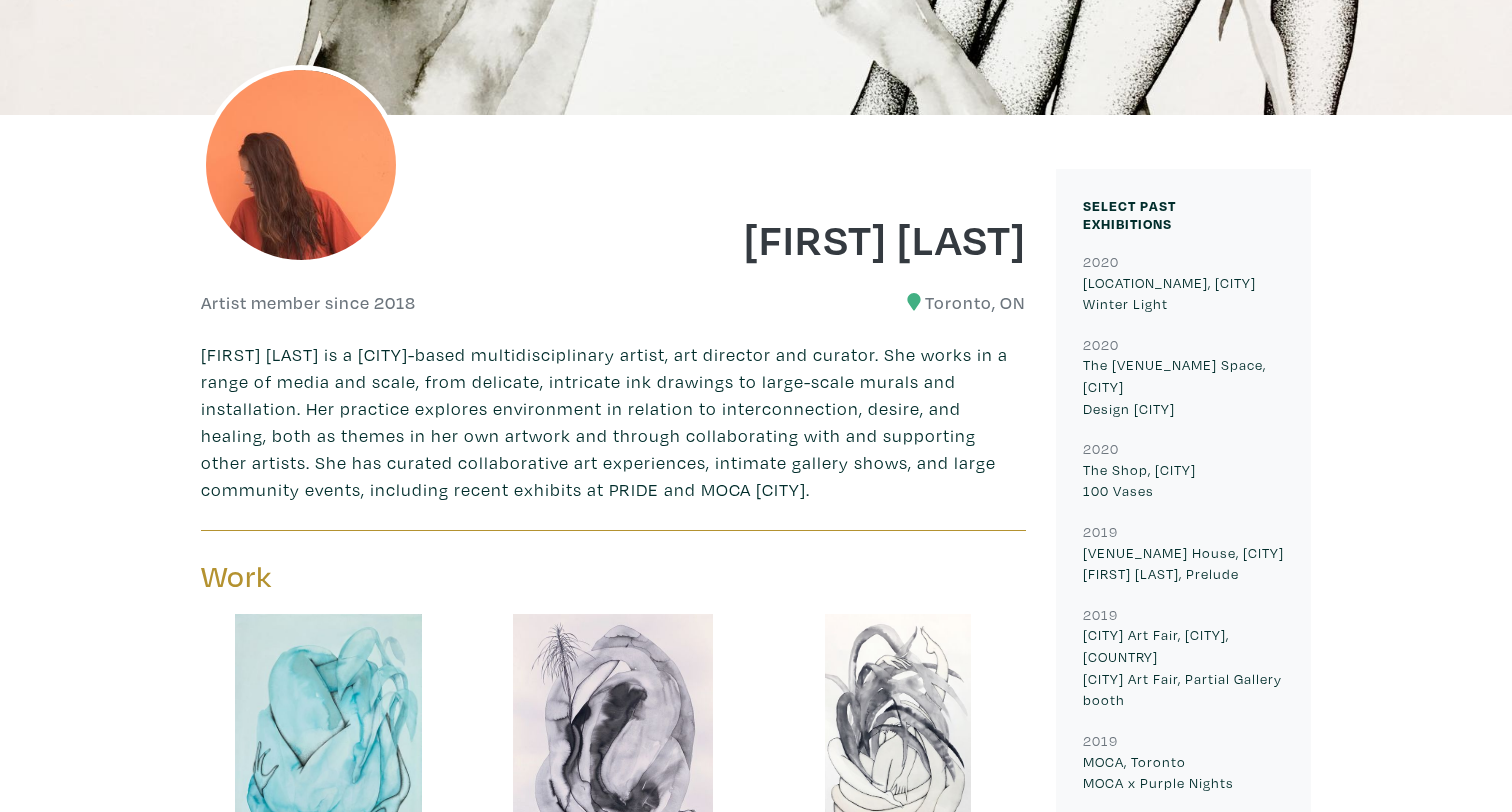 scroll, scrollTop: 0, scrollLeft: 0, axis: both 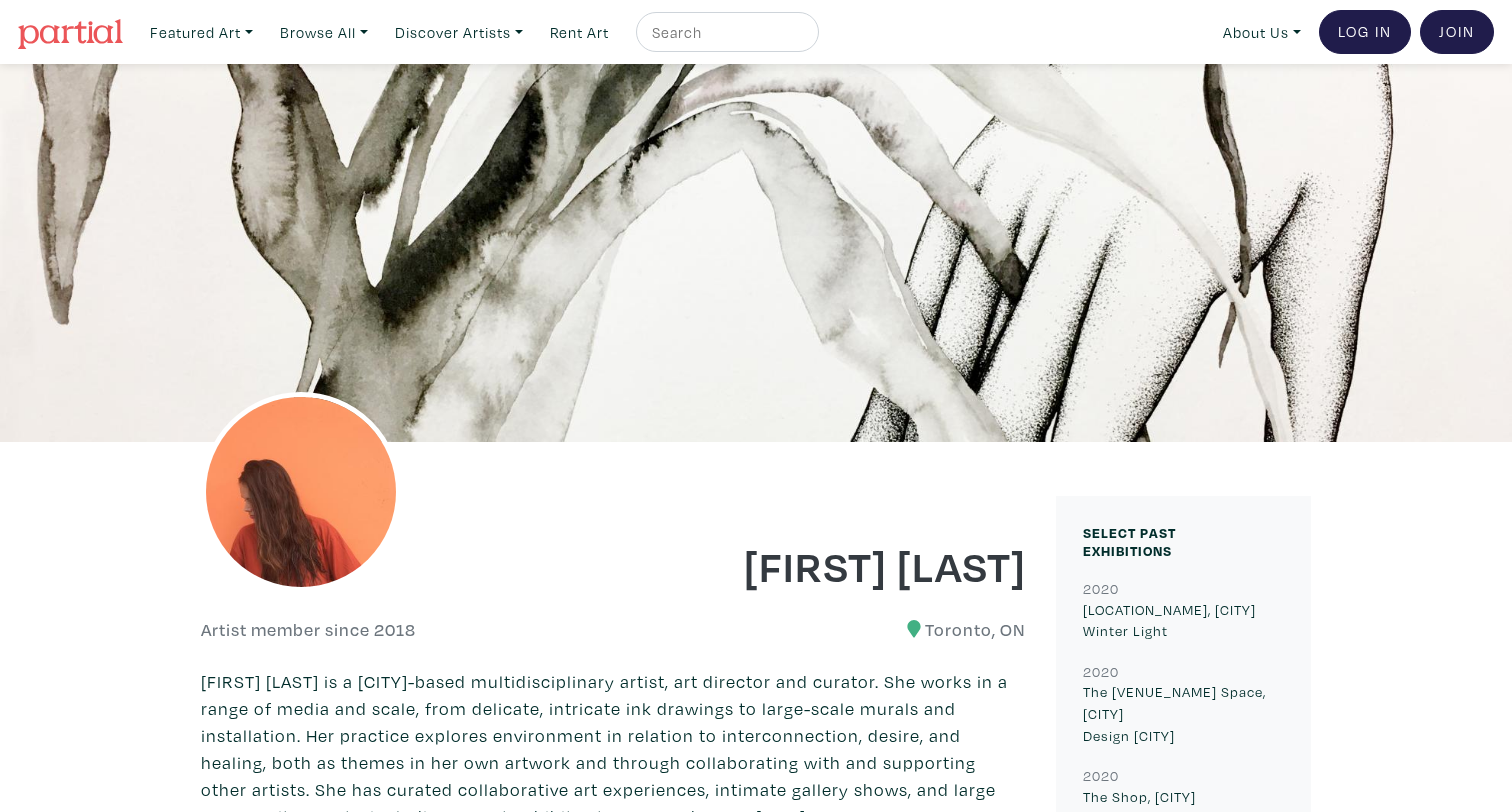 click at bounding box center (756, 253) 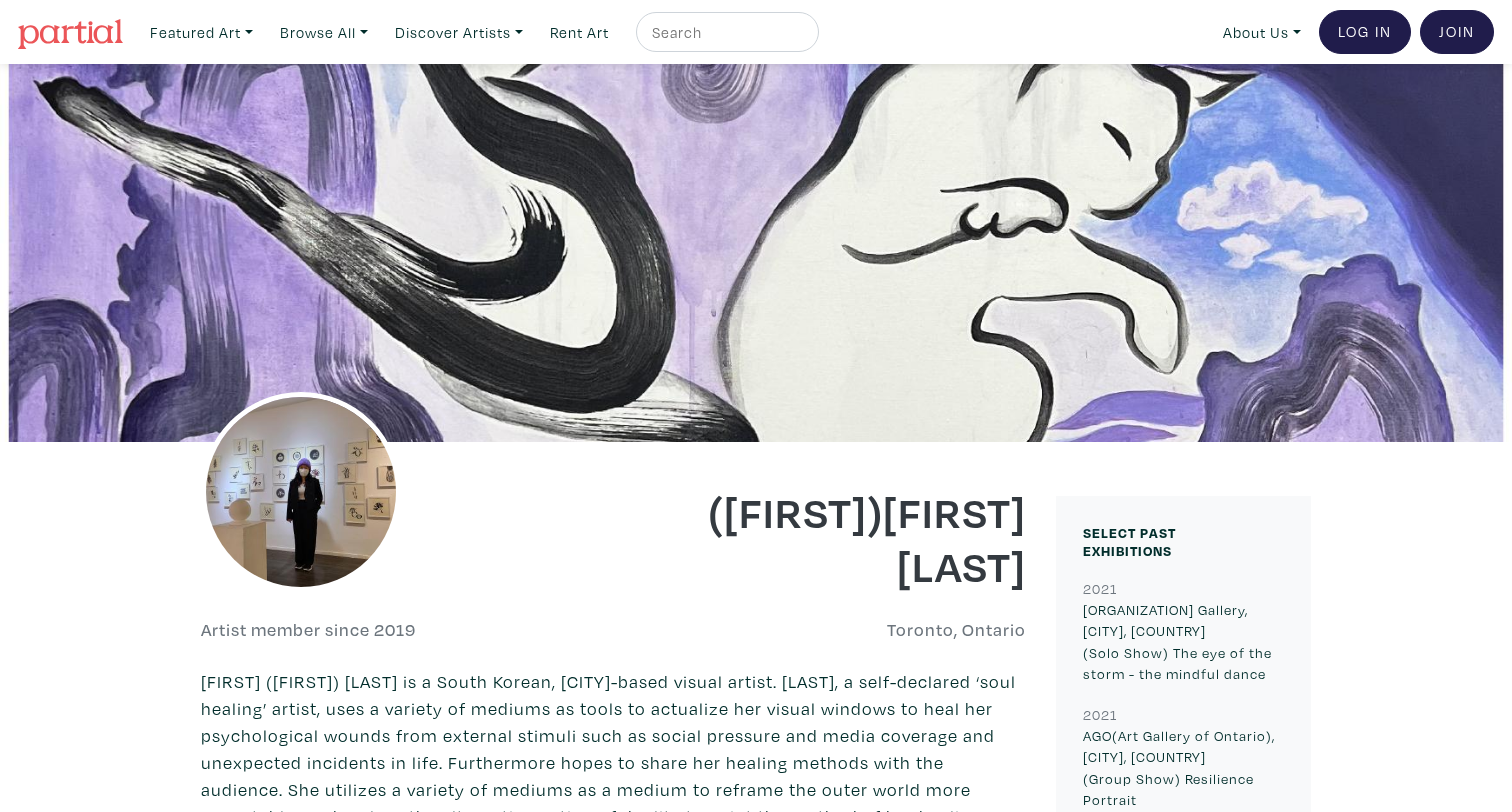 scroll, scrollTop: 279, scrollLeft: 0, axis: vertical 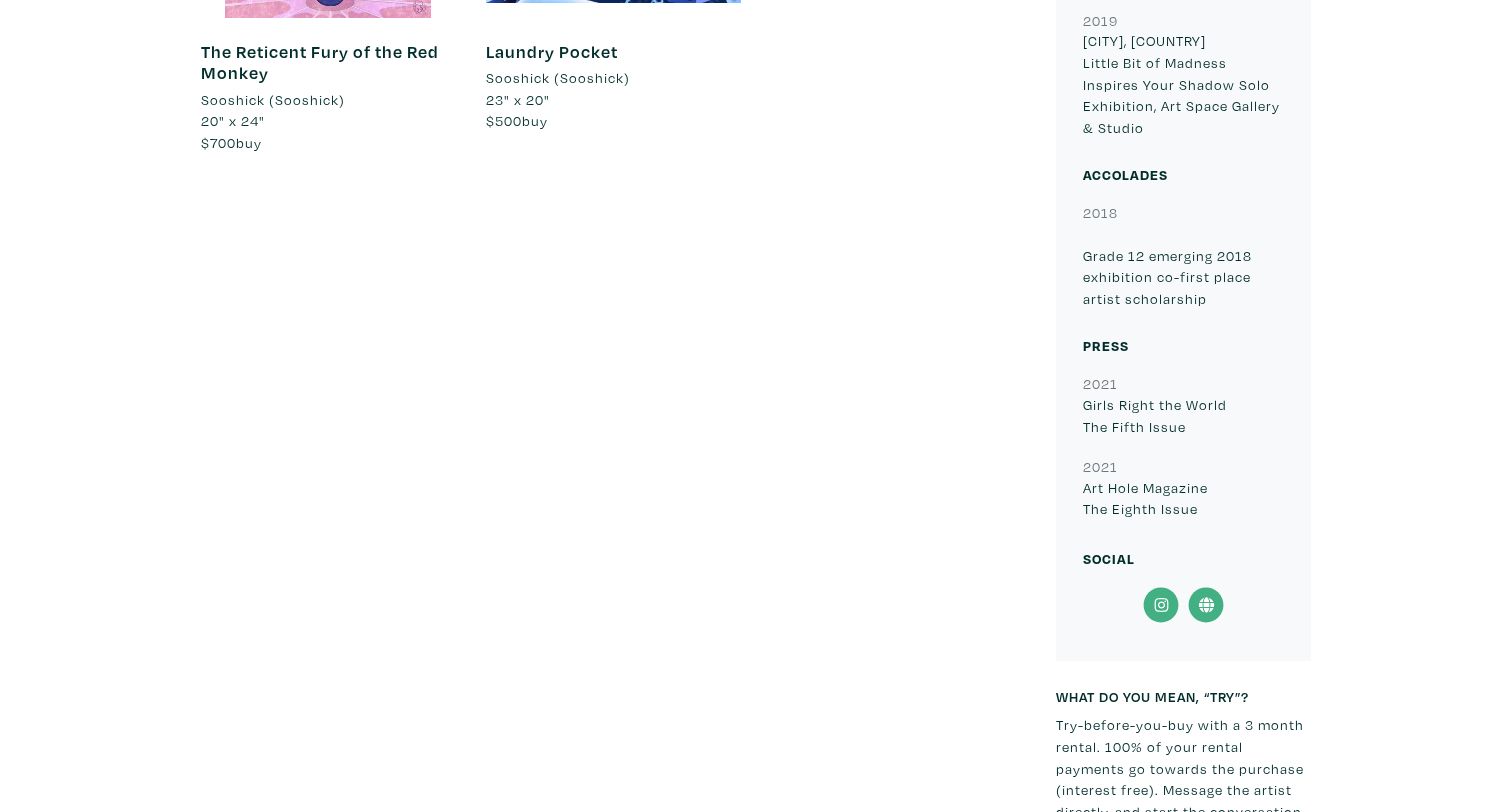click 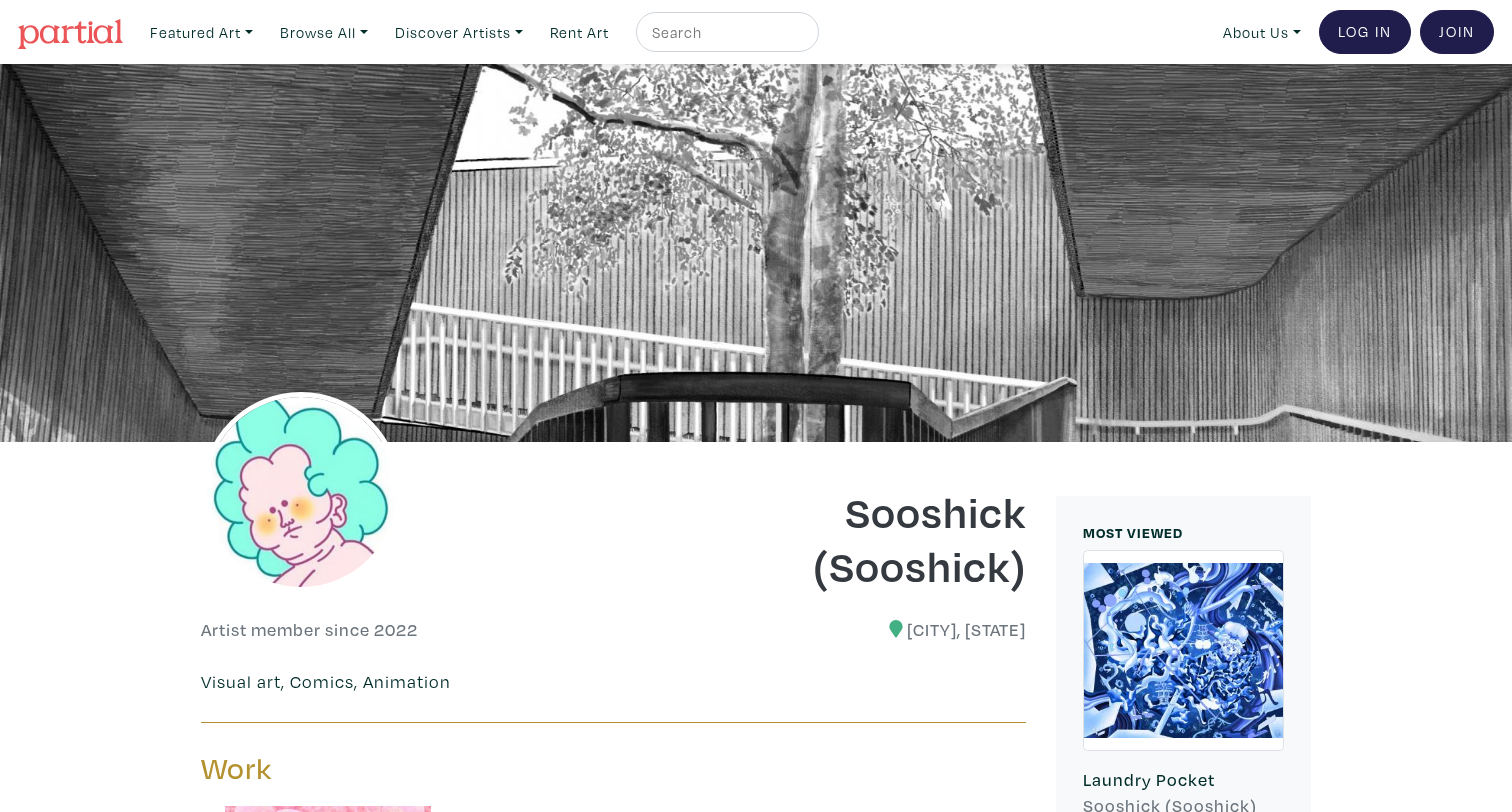 click at bounding box center (70, 34) 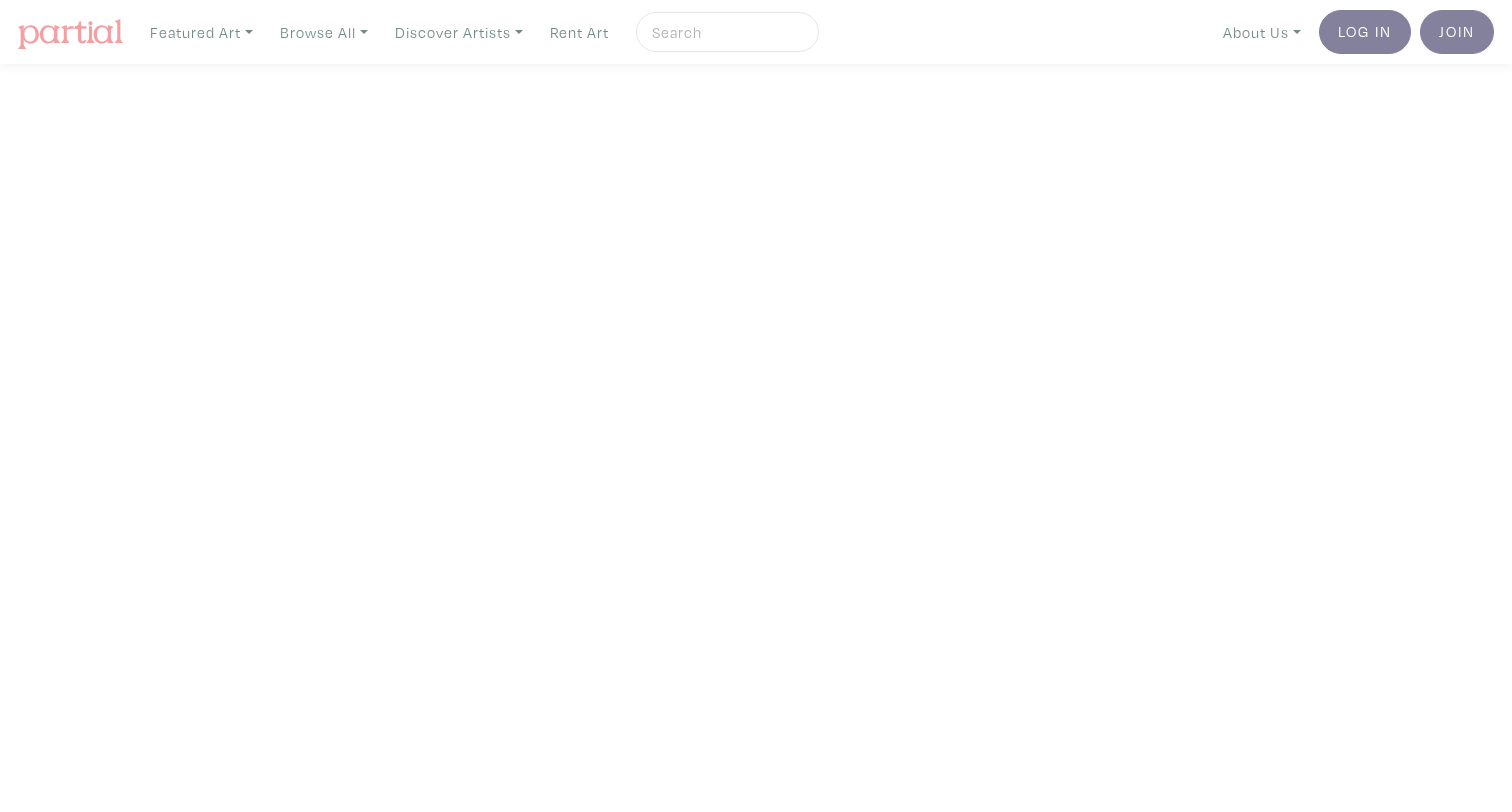 scroll, scrollTop: 0, scrollLeft: 0, axis: both 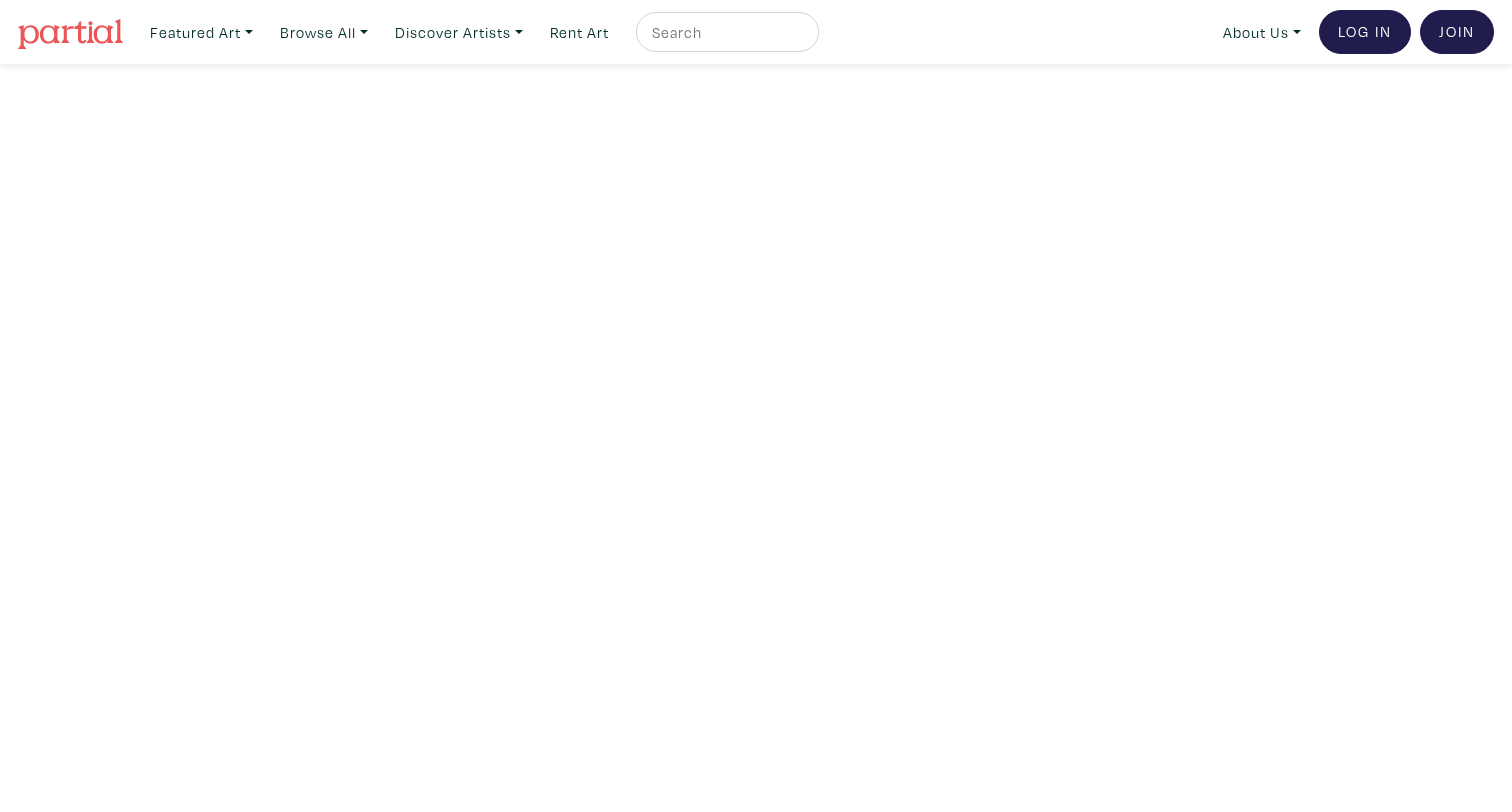 click at bounding box center (725, 32) 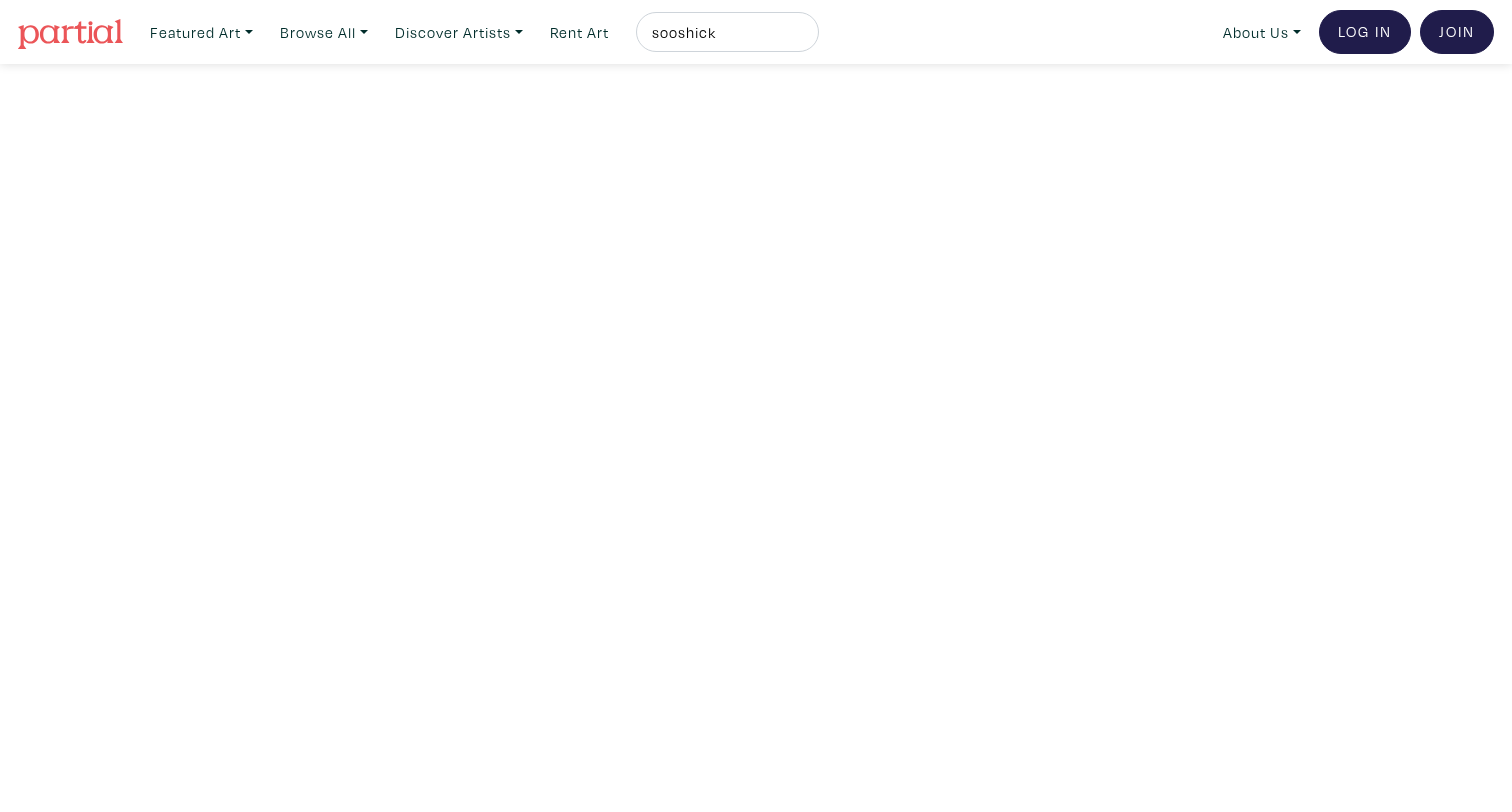 type on "sooshick" 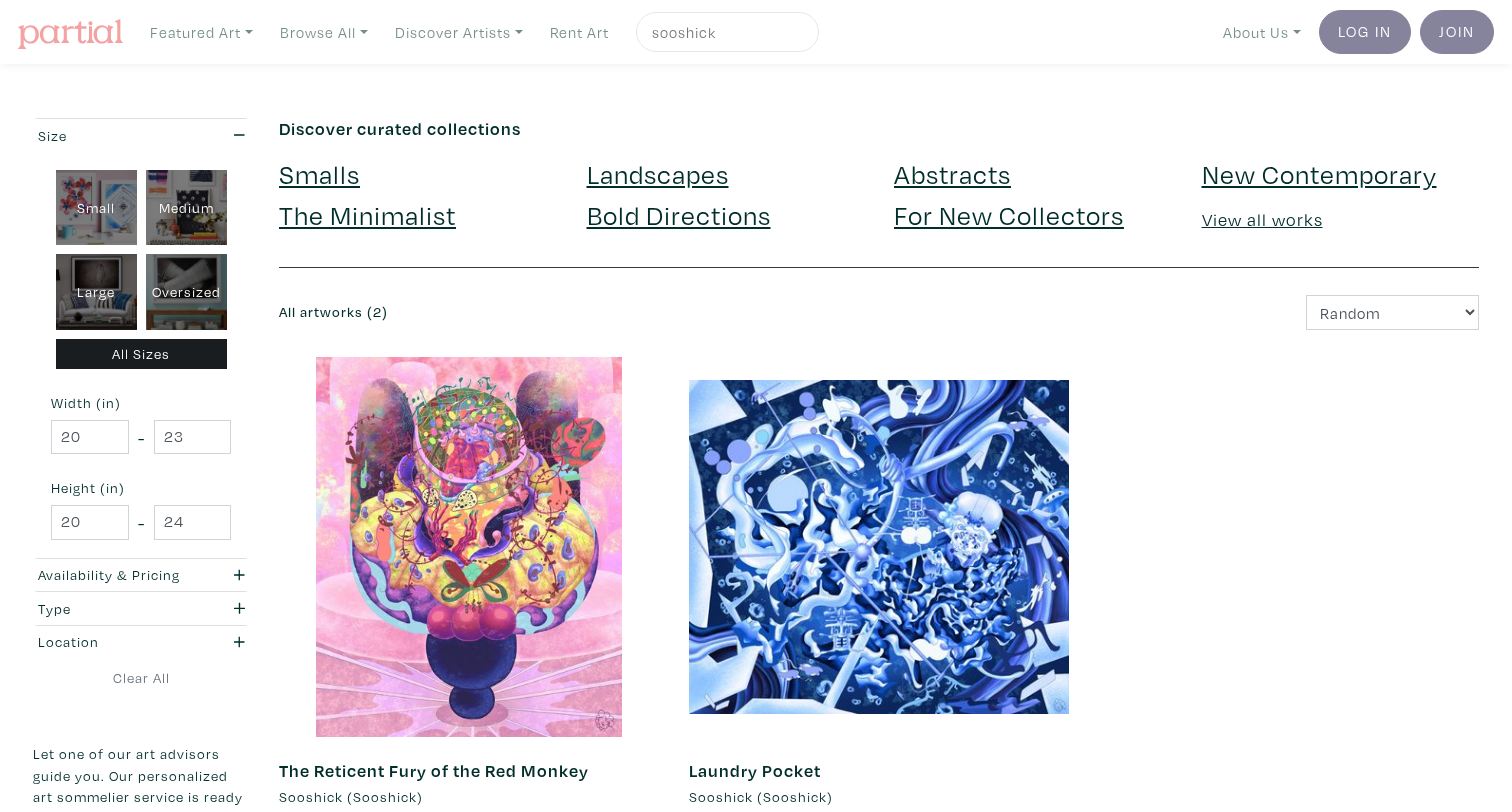 scroll, scrollTop: 0, scrollLeft: 0, axis: both 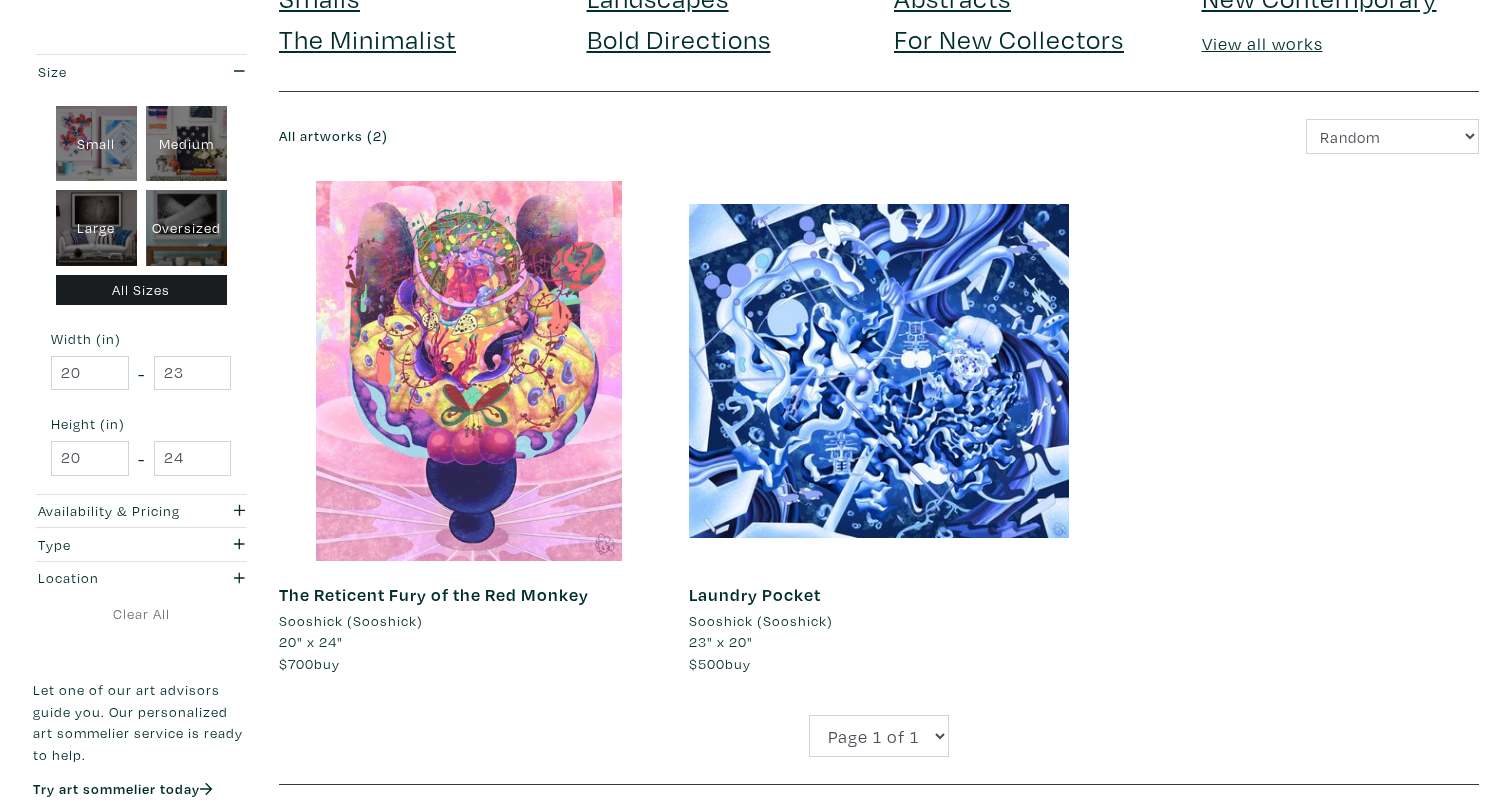 click on "Sooshick (Sooshick)" at bounding box center (761, 621) 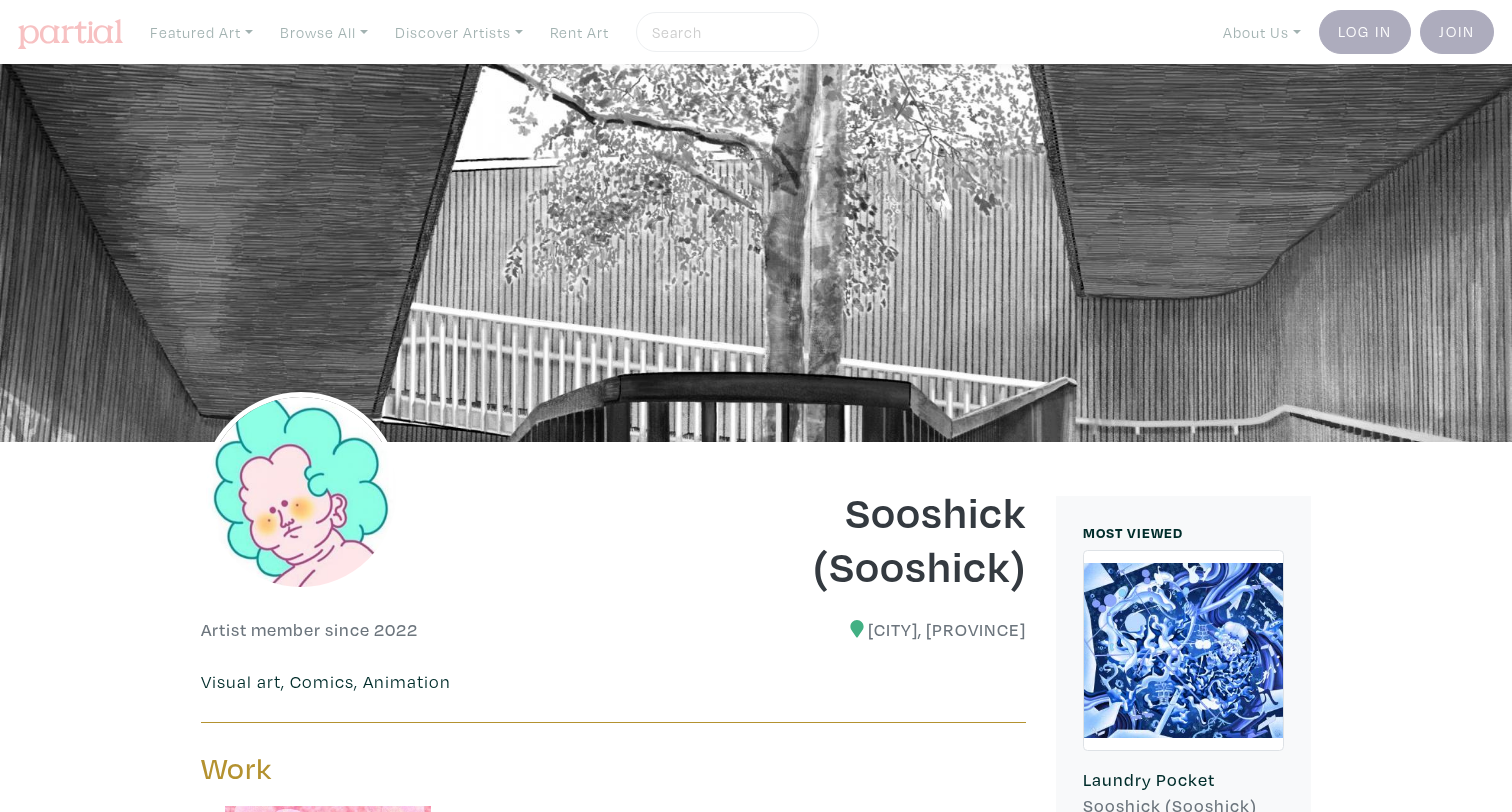scroll, scrollTop: 0, scrollLeft: 0, axis: both 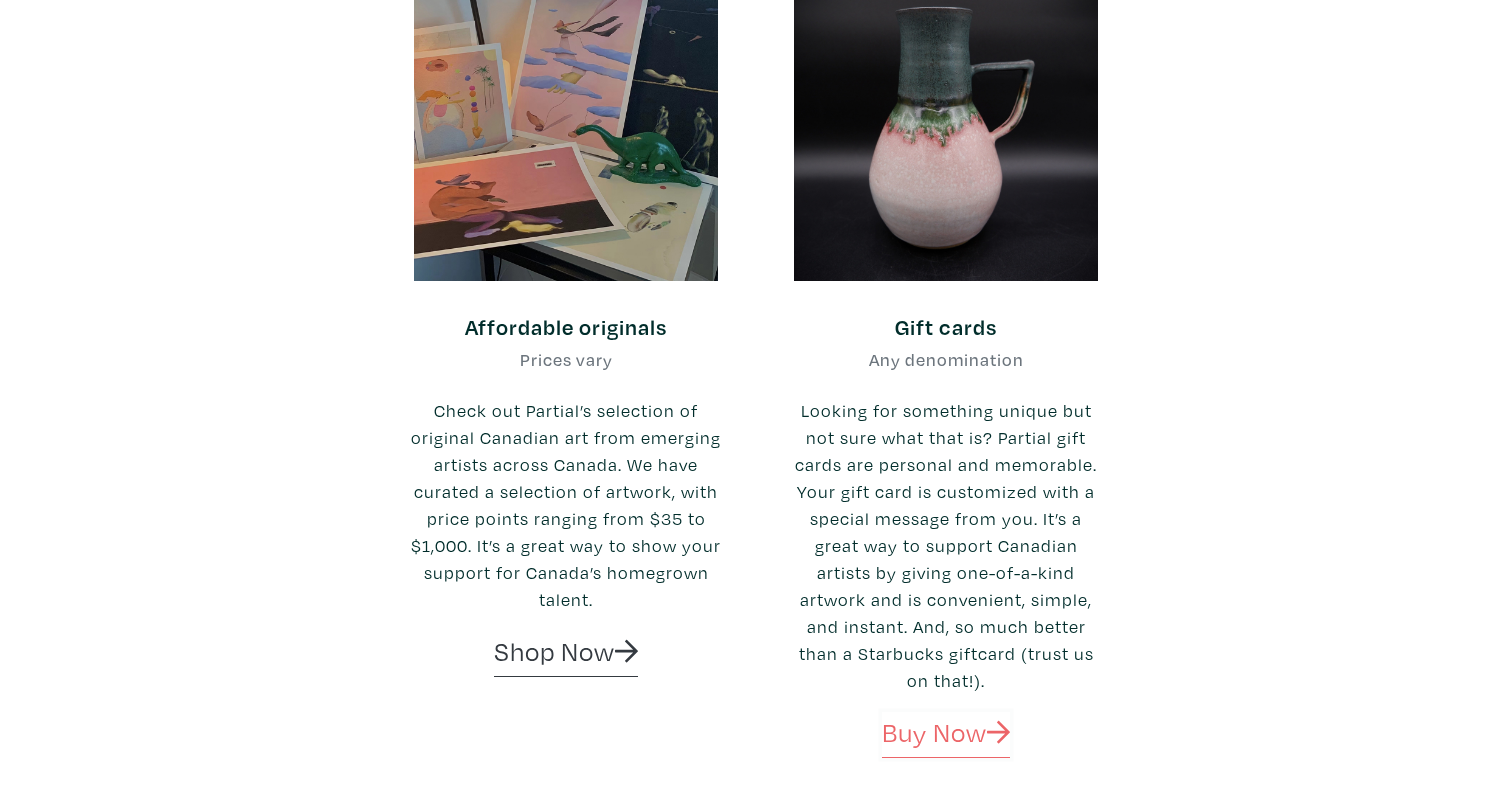 click on "Buy Now" at bounding box center [946, 735] 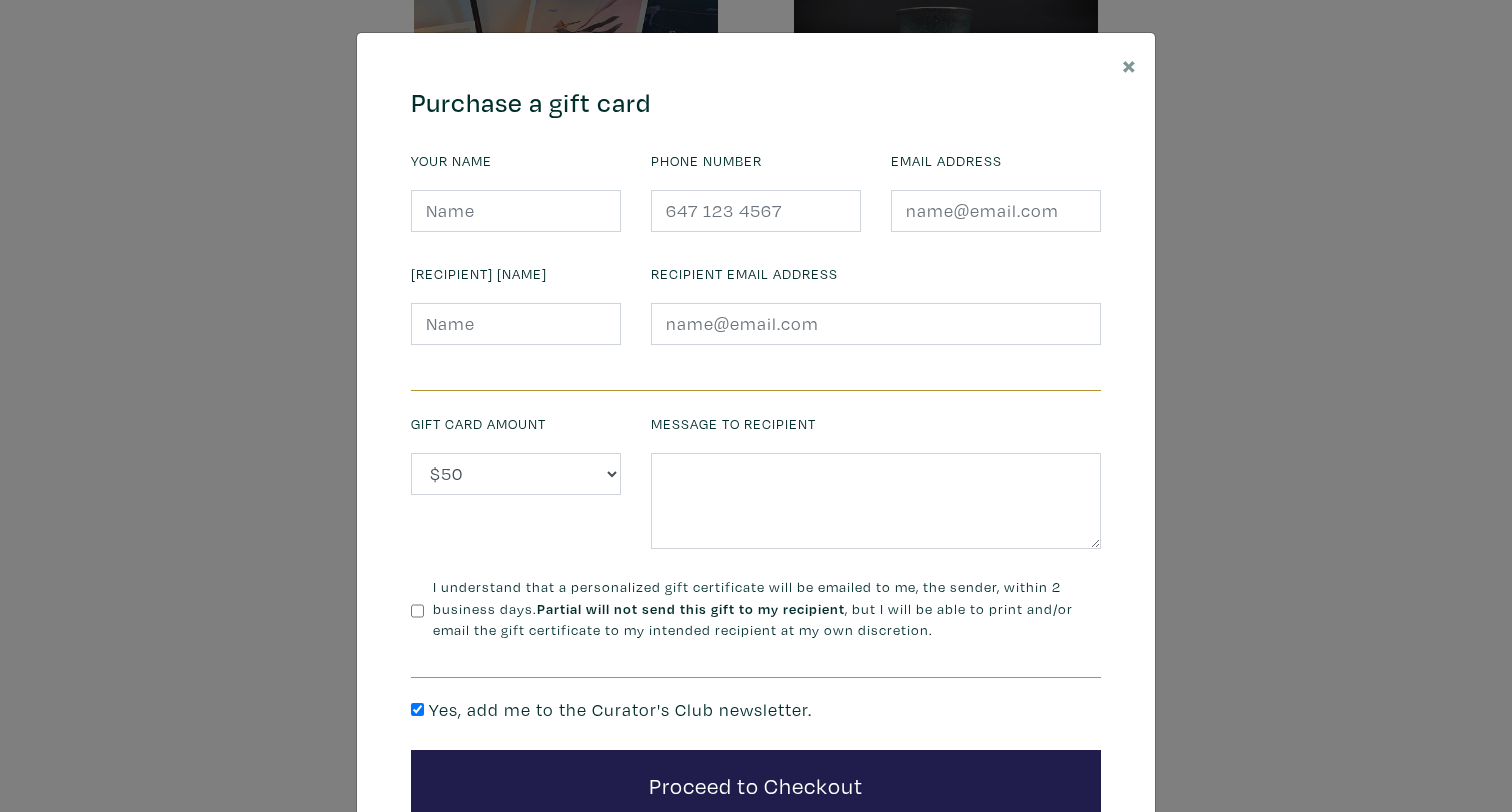 click on "×
[HASHED_DATA]
Purchase a gift card
Your name
Phone number
Email address
Recipient name
Recipient email address
Gift Card Amount
$50
$75
$100
$150
$200
Custom
50" at bounding box center (756, 406) 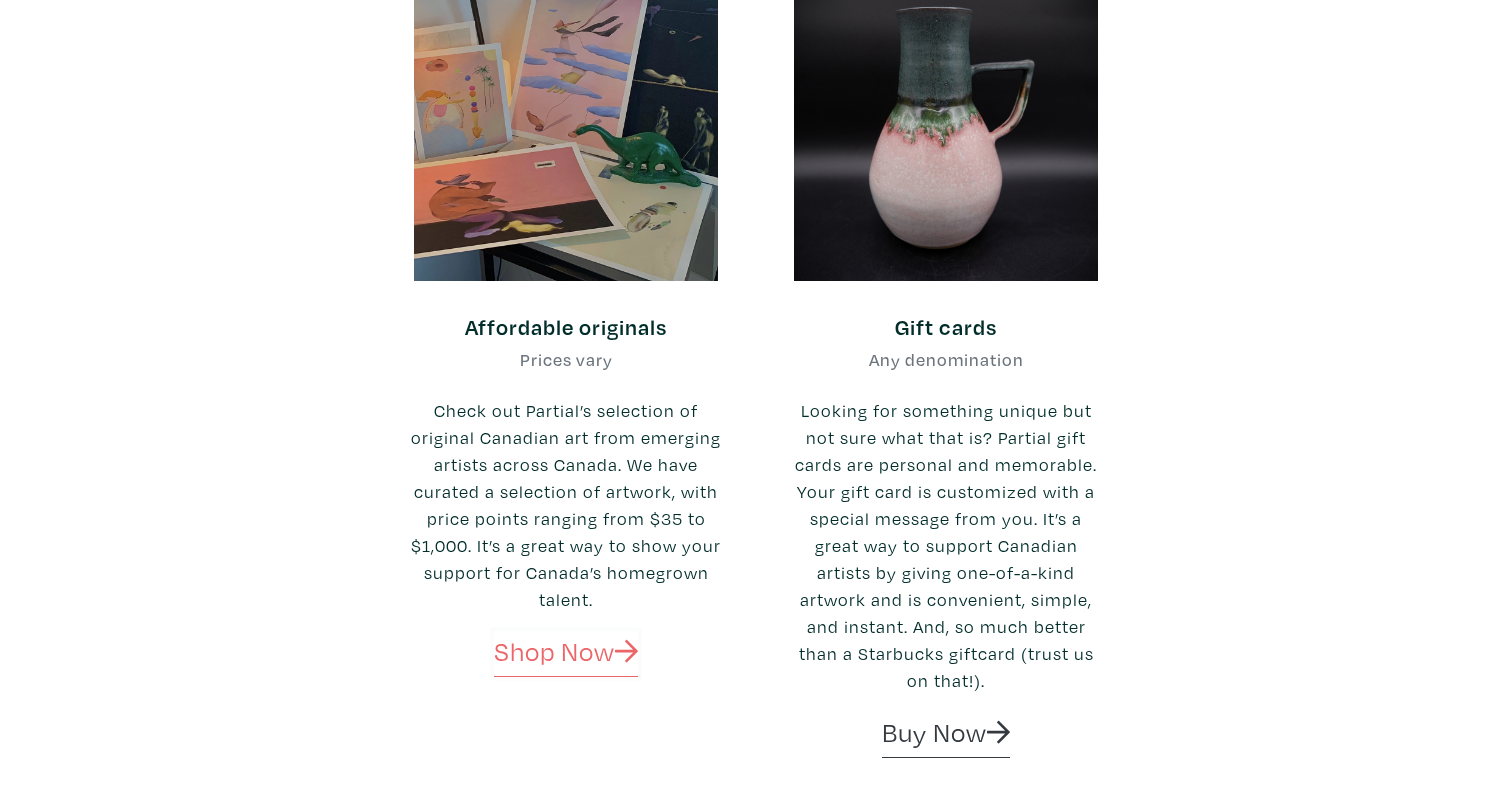 click on "Shop Now" at bounding box center (566, 654) 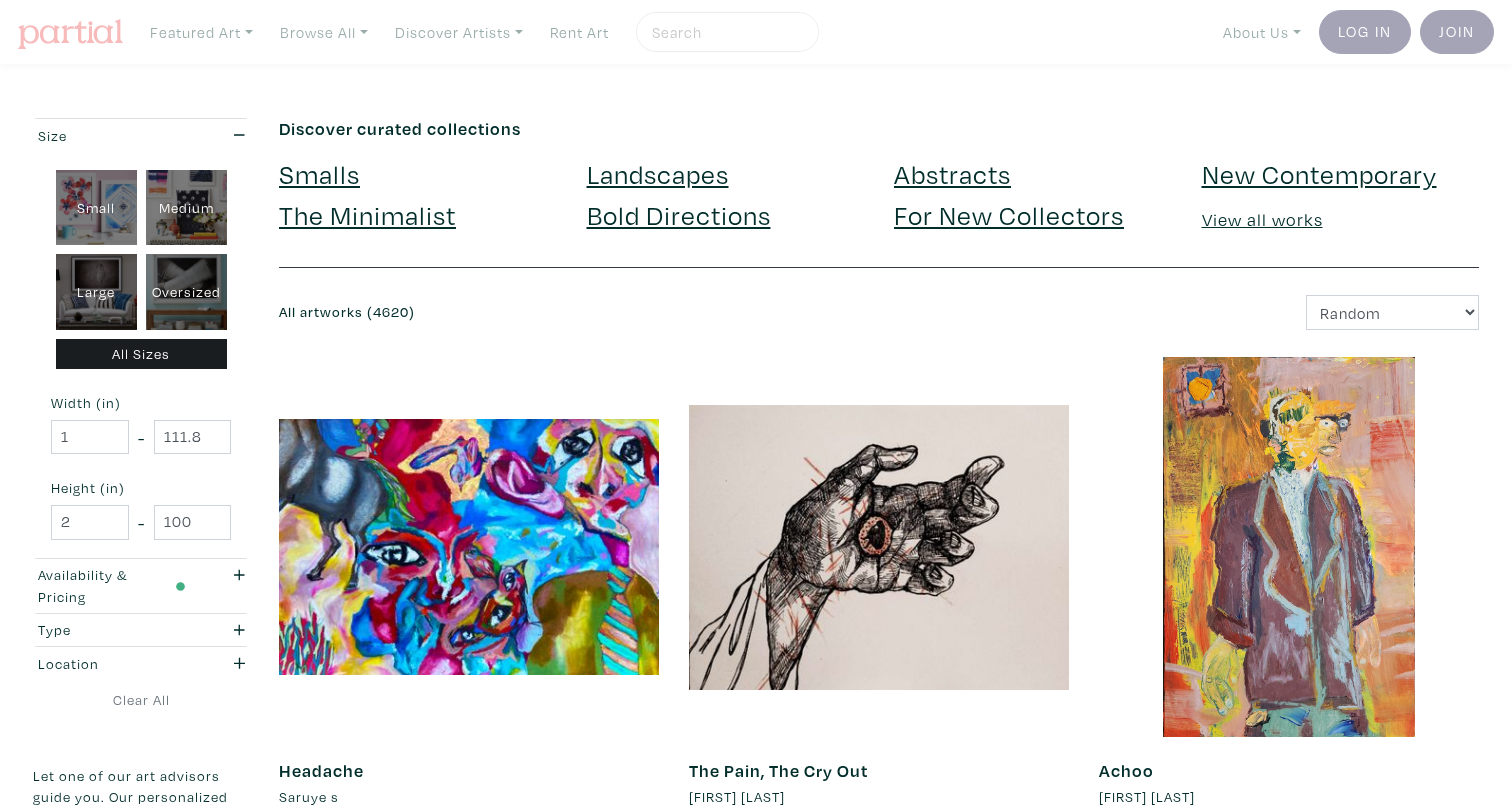 scroll, scrollTop: 0, scrollLeft: 0, axis: both 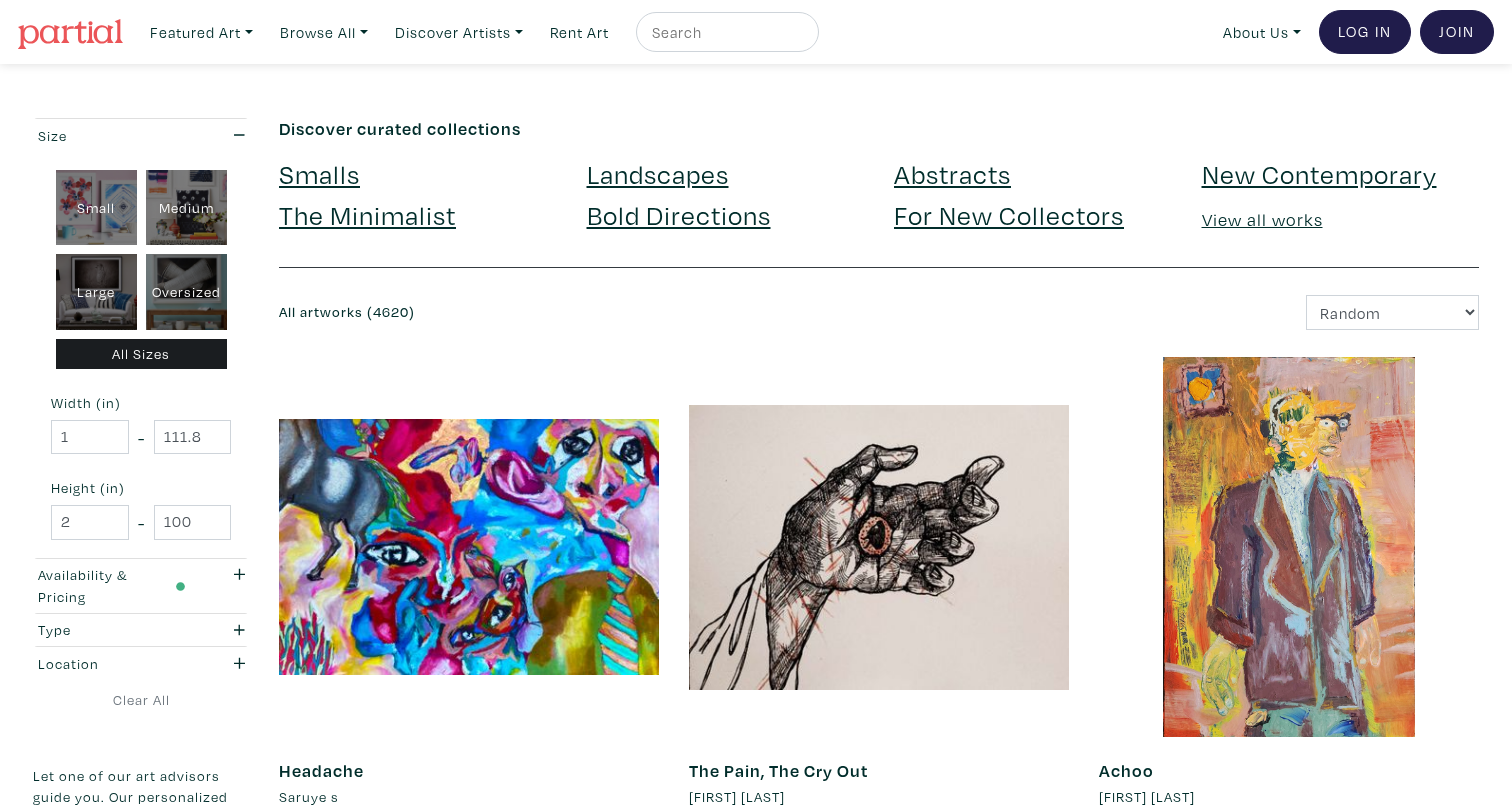 click at bounding box center (70, 32) 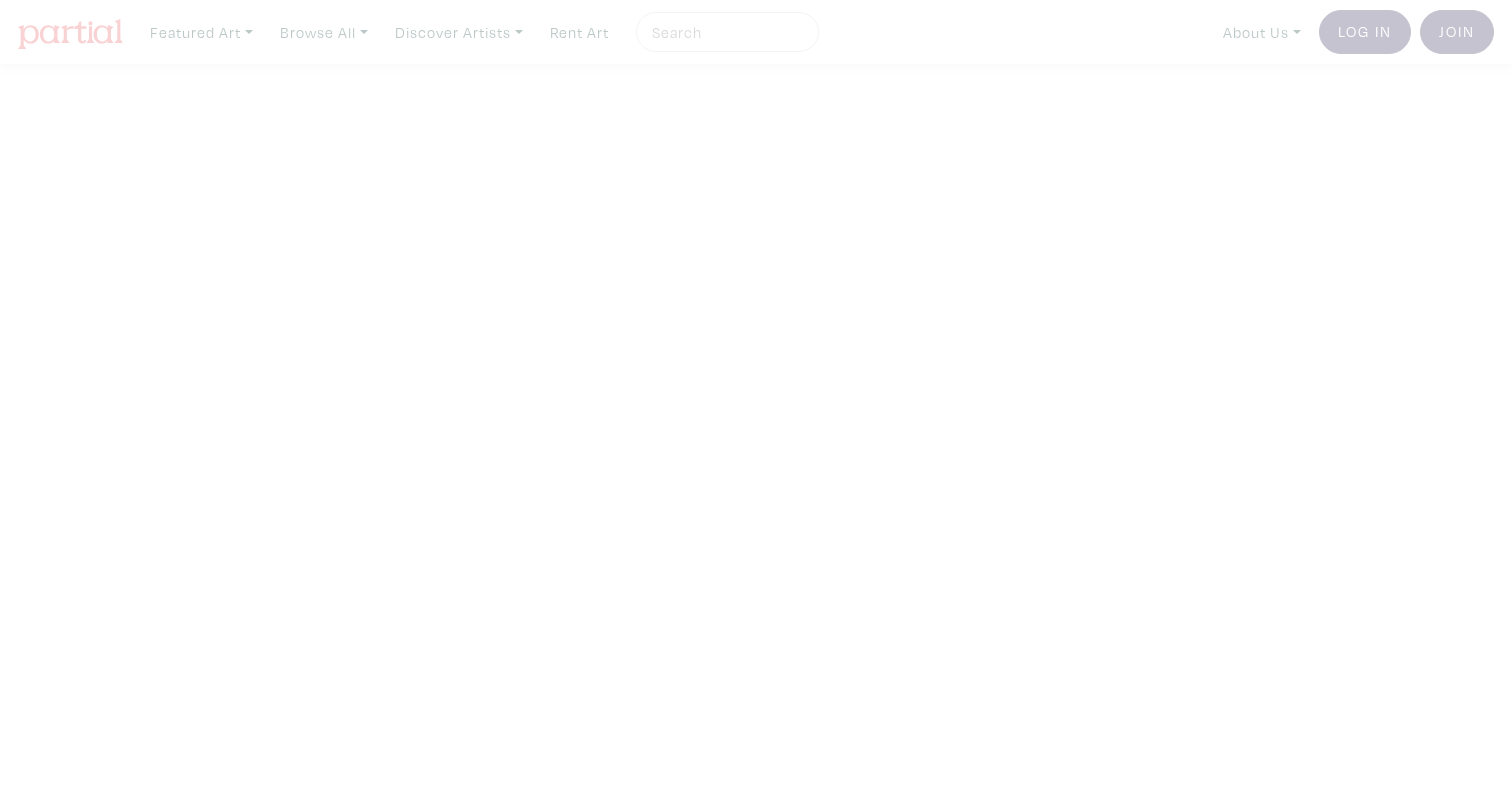 scroll, scrollTop: 0, scrollLeft: 0, axis: both 